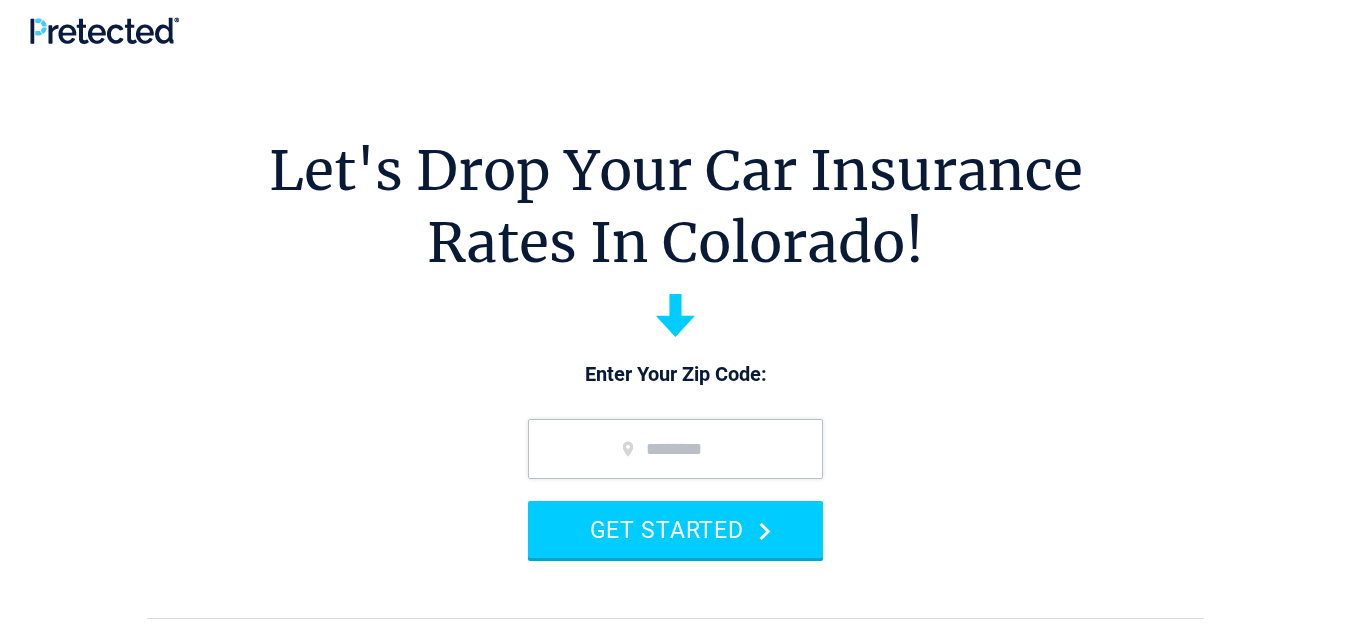 scroll, scrollTop: 0, scrollLeft: 0, axis: both 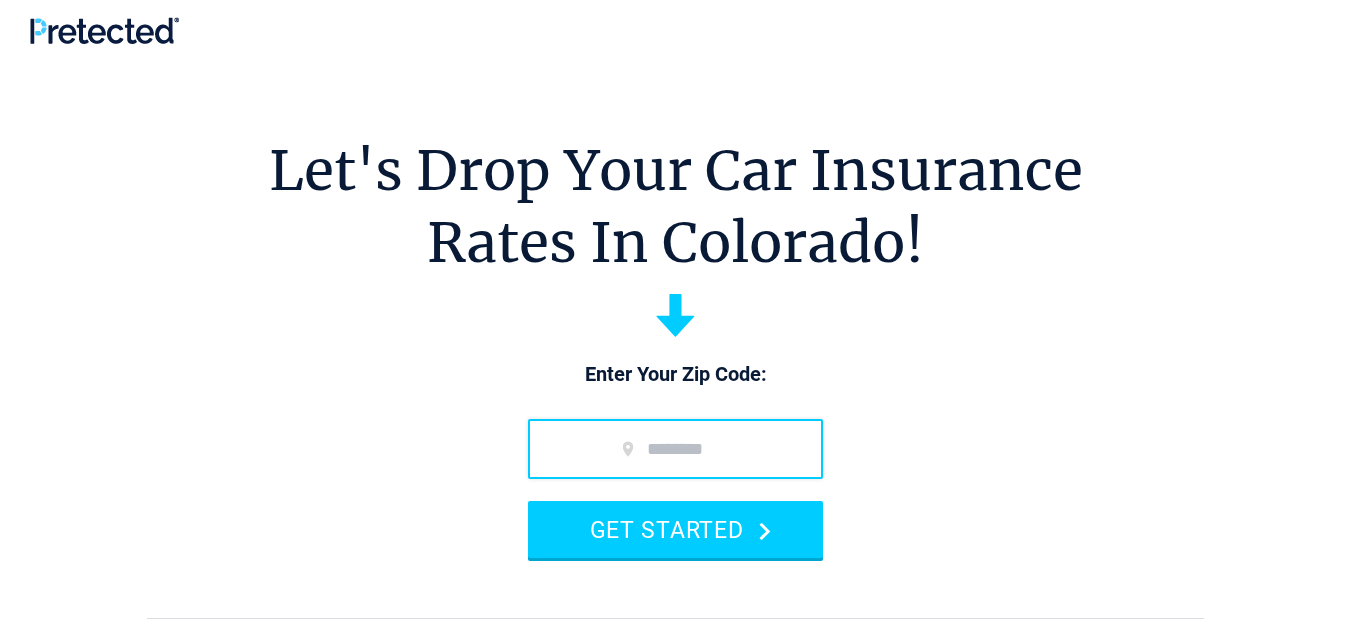 drag, startPoint x: 0, startPoint y: 0, endPoint x: 609, endPoint y: 455, distance: 760.2013 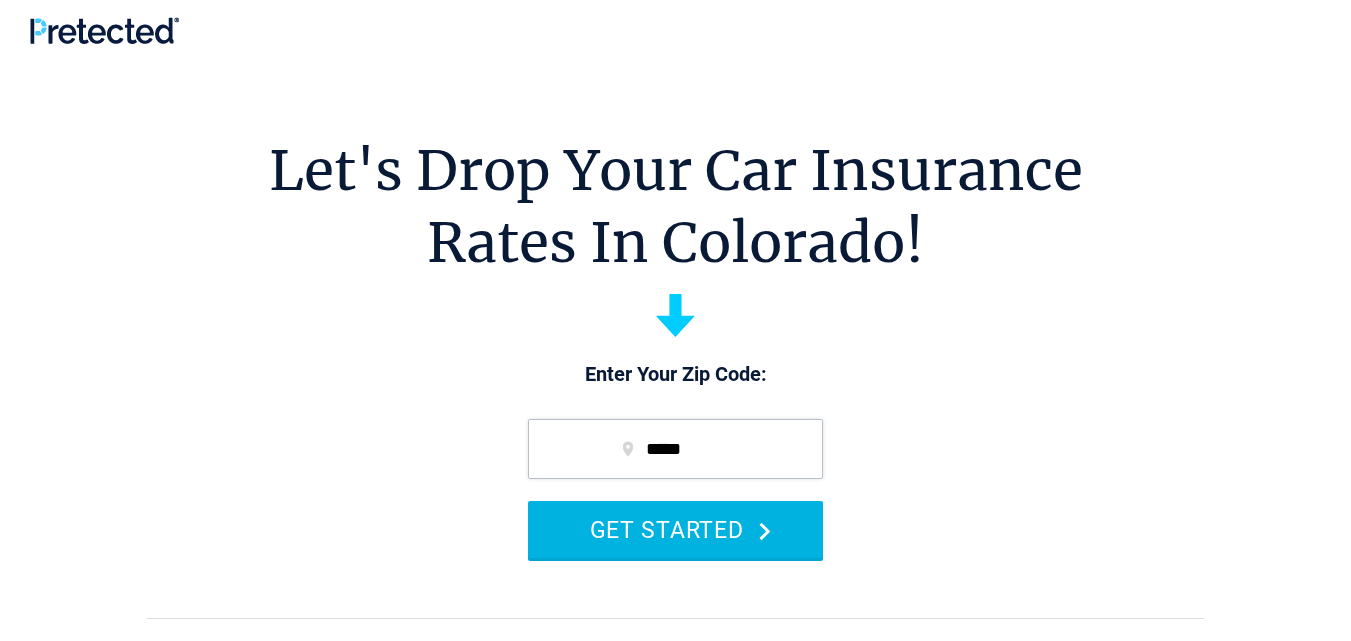 click on "GET STARTED" at bounding box center (675, 529) 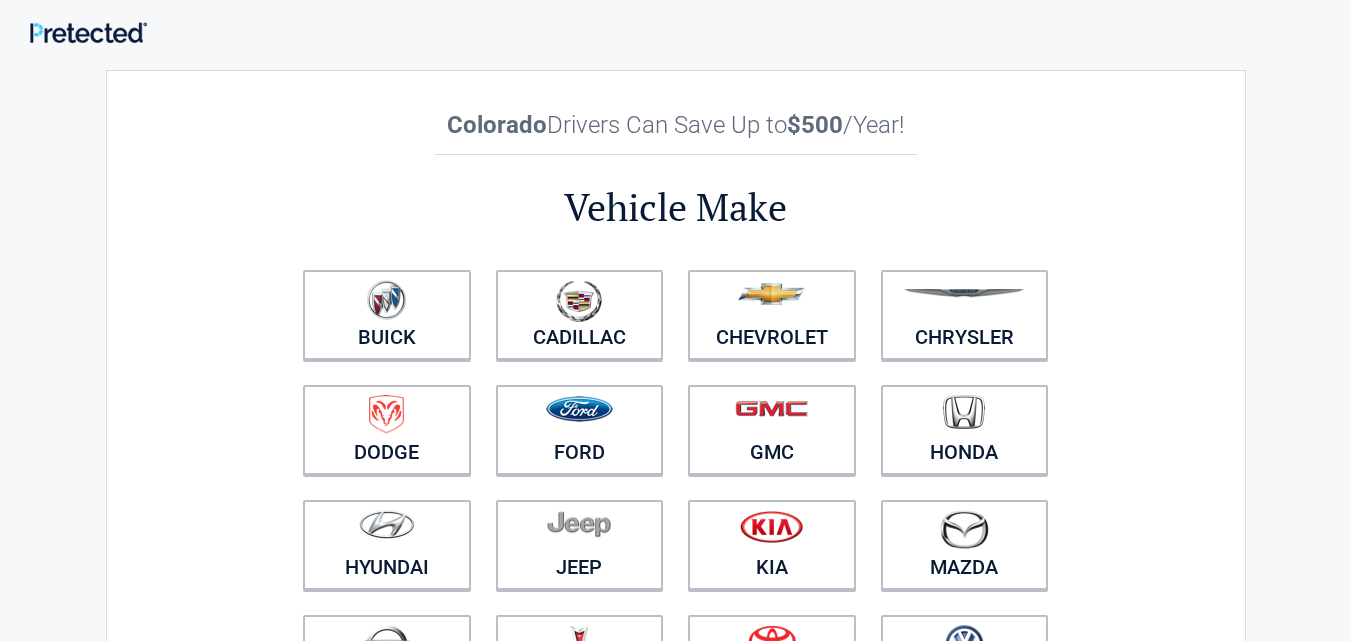 scroll, scrollTop: 0, scrollLeft: 0, axis: both 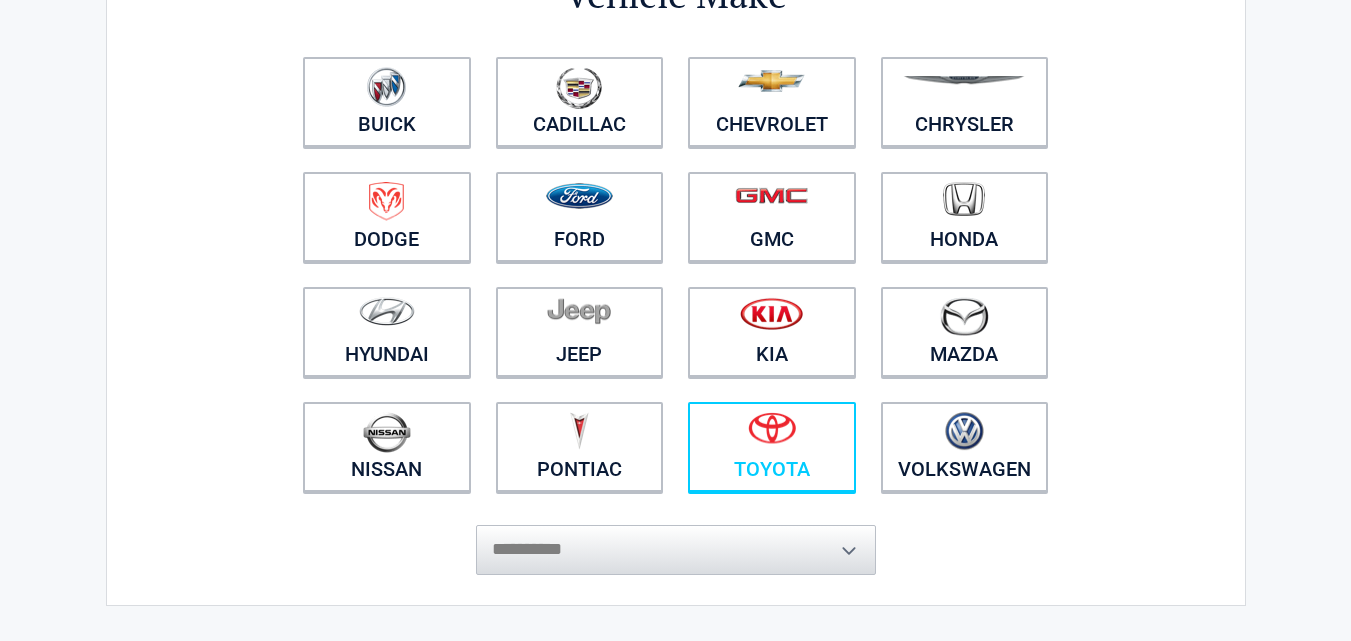 click at bounding box center (772, 434) 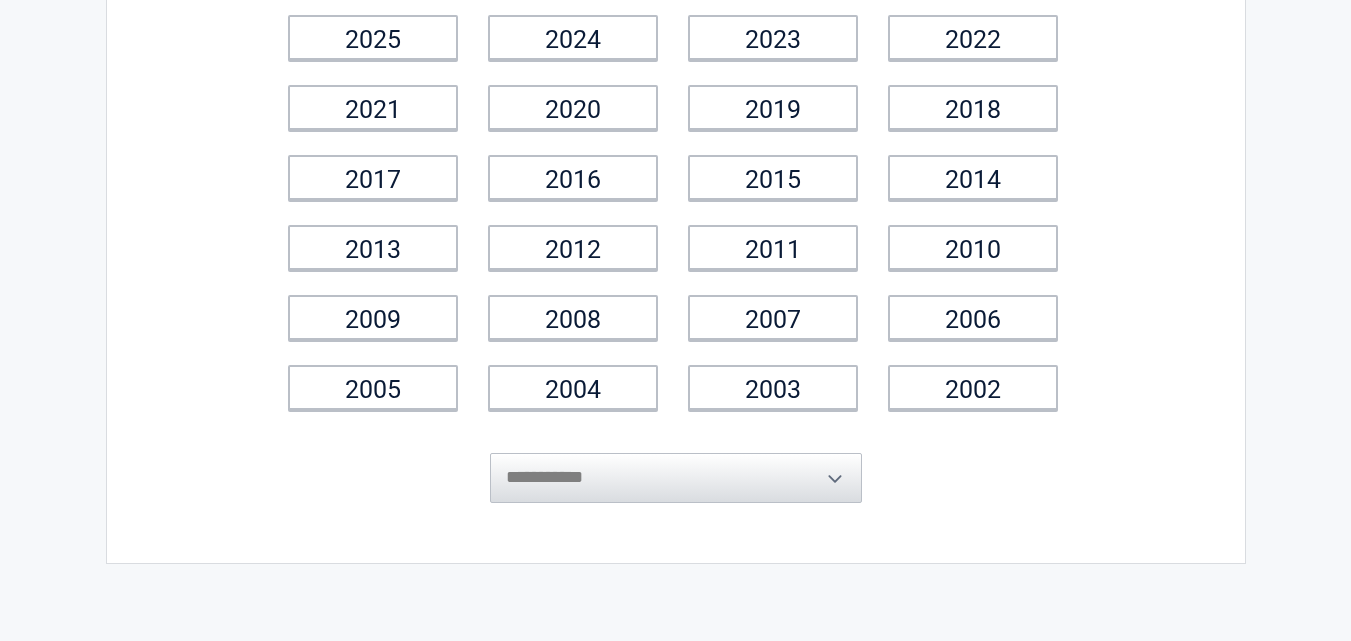 scroll, scrollTop: 0, scrollLeft: 0, axis: both 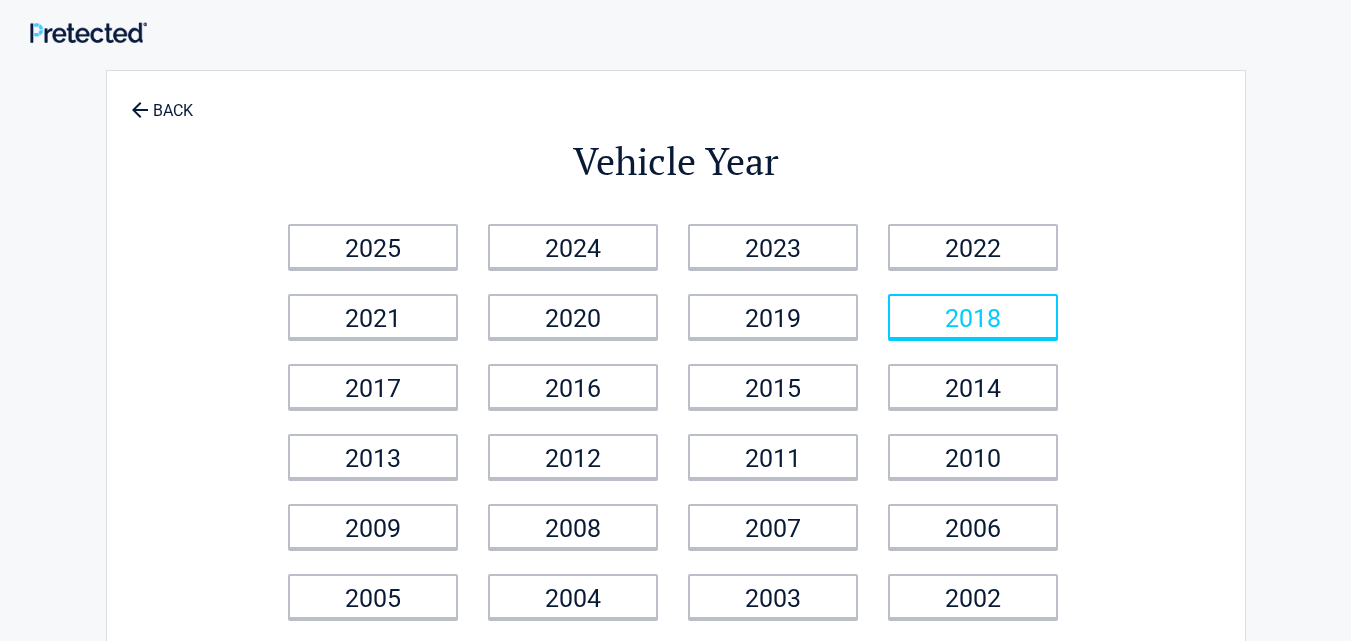 click on "2018" at bounding box center (973, 316) 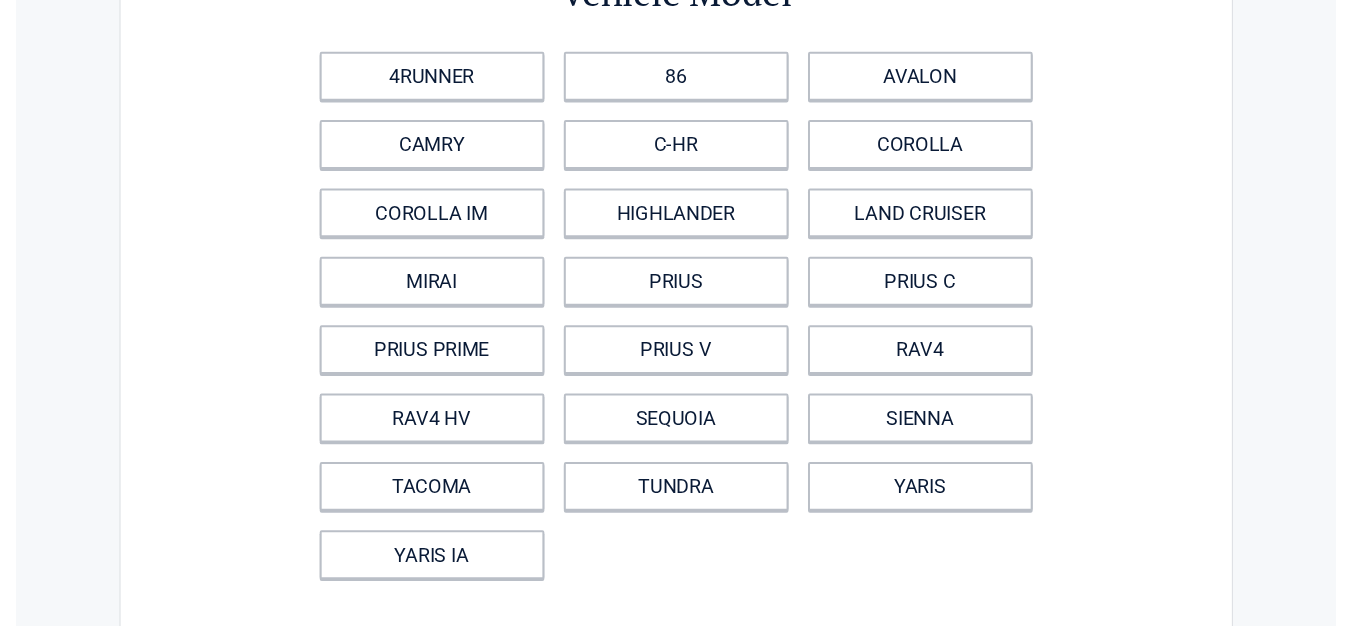 scroll, scrollTop: 173, scrollLeft: 0, axis: vertical 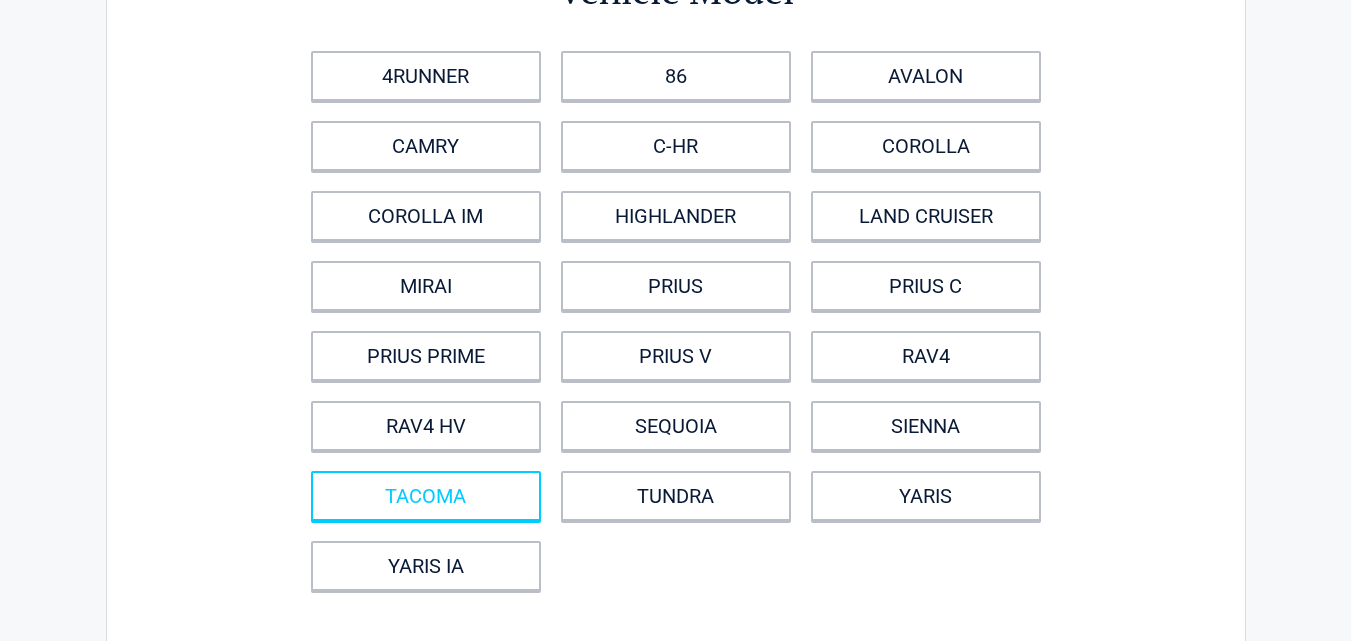 click on "TACOMA" at bounding box center (426, 496) 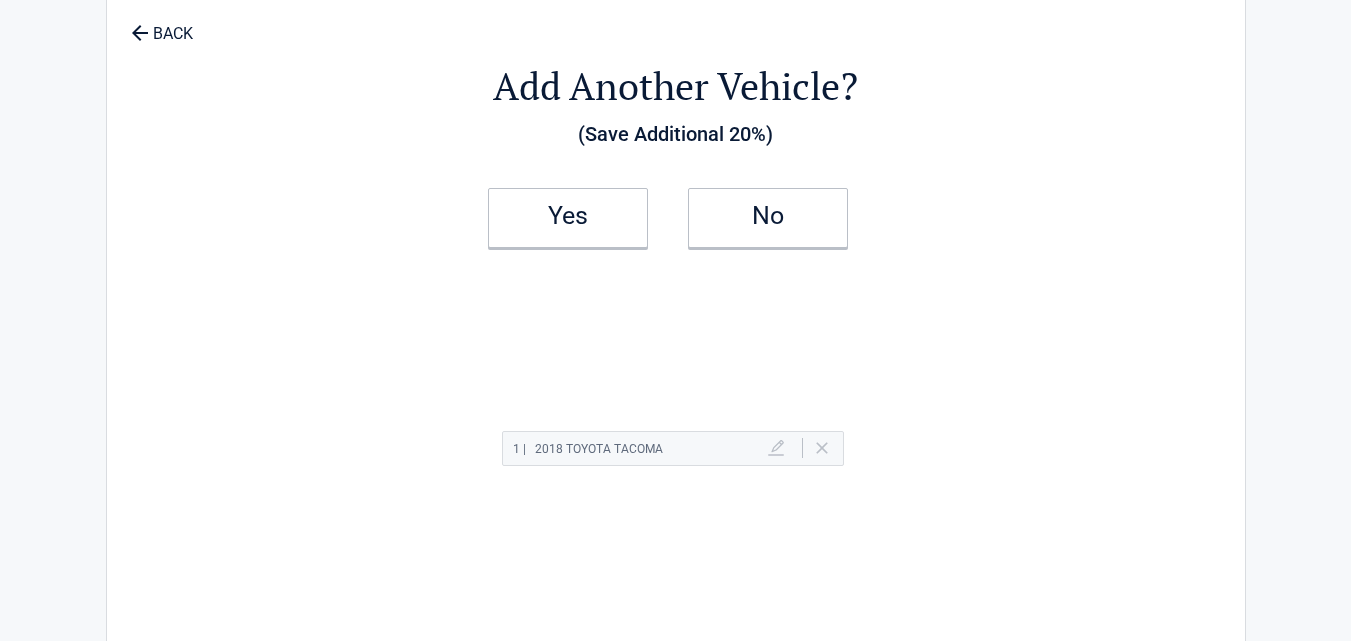 scroll, scrollTop: 0, scrollLeft: 0, axis: both 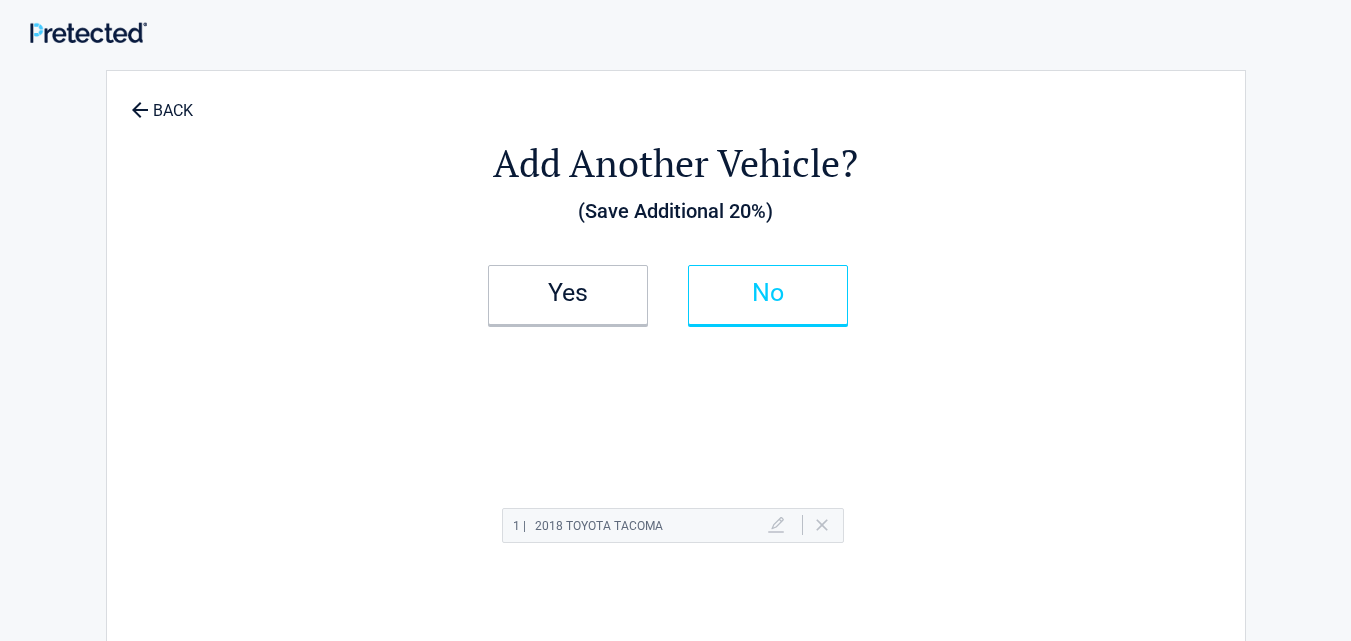click on "No" at bounding box center (768, 293) 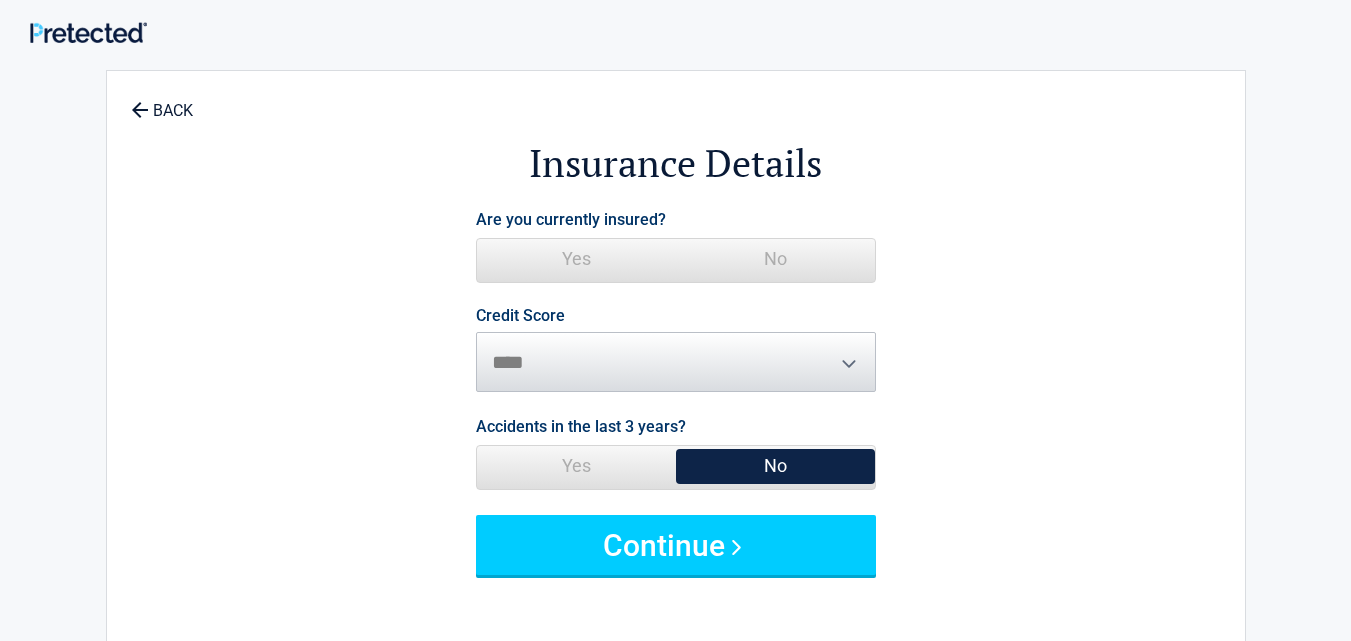 click on "No" at bounding box center (775, 259) 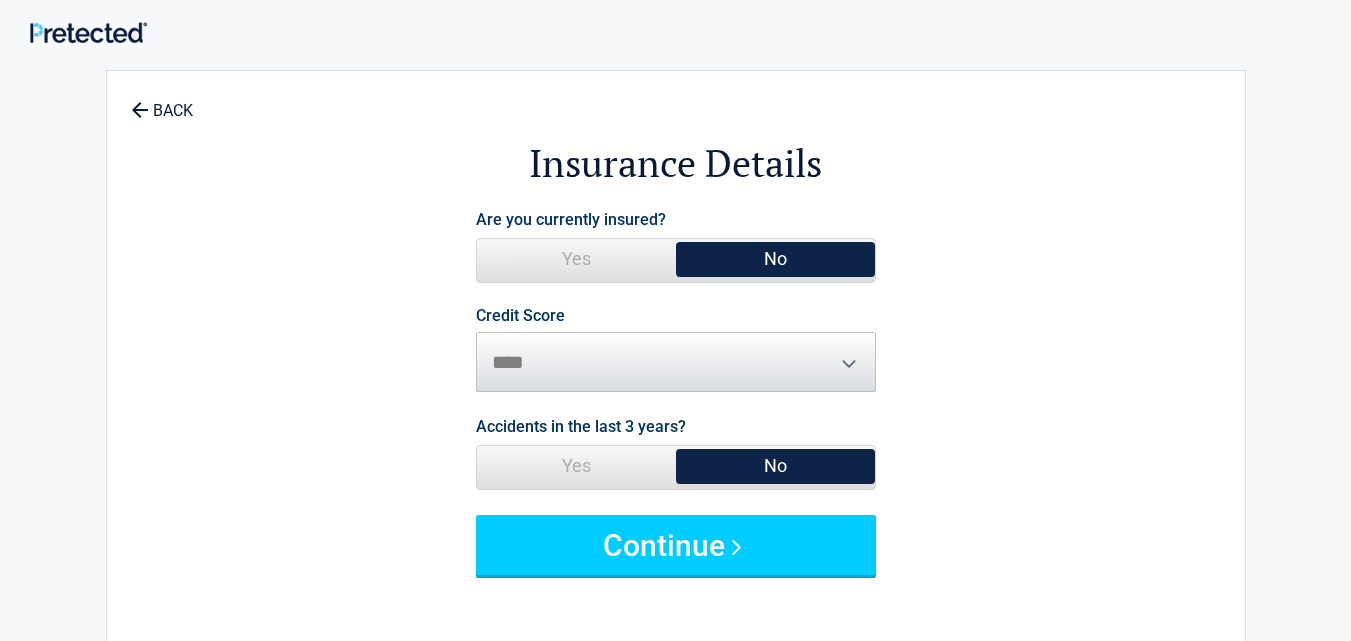 click on "Credit Score
*********
****
*******
****" at bounding box center (676, 350) 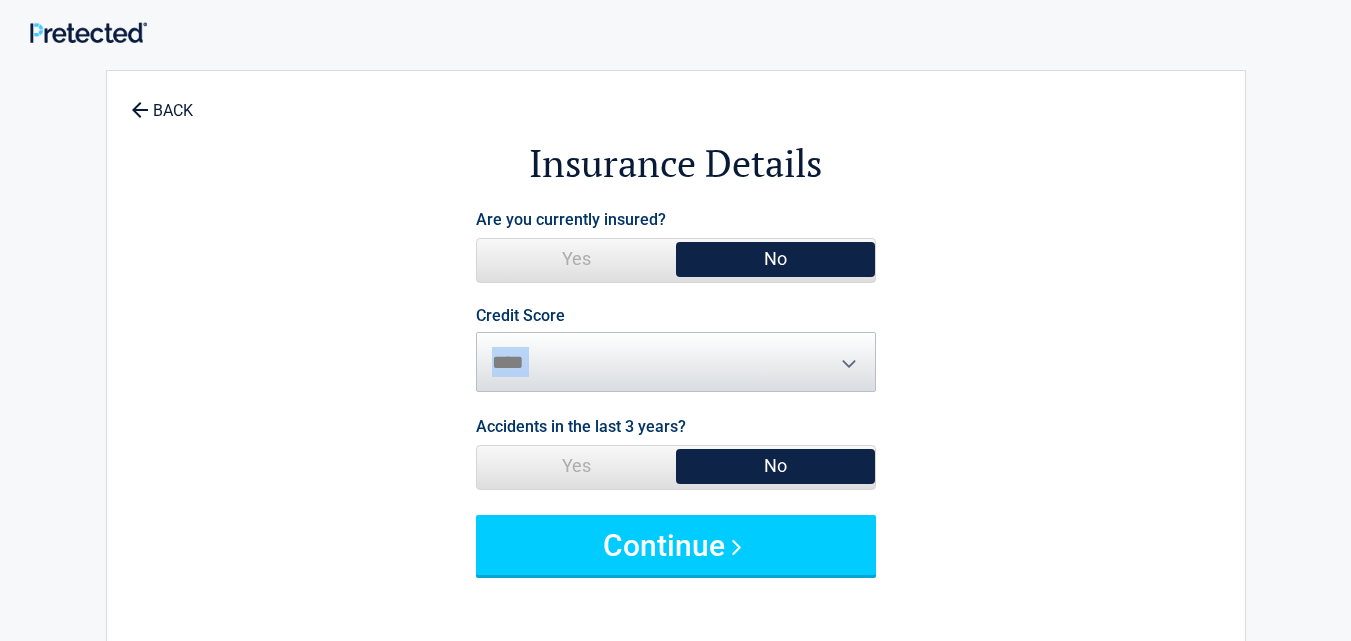 click on "Credit Score
*********
****
*******
****" at bounding box center (676, 350) 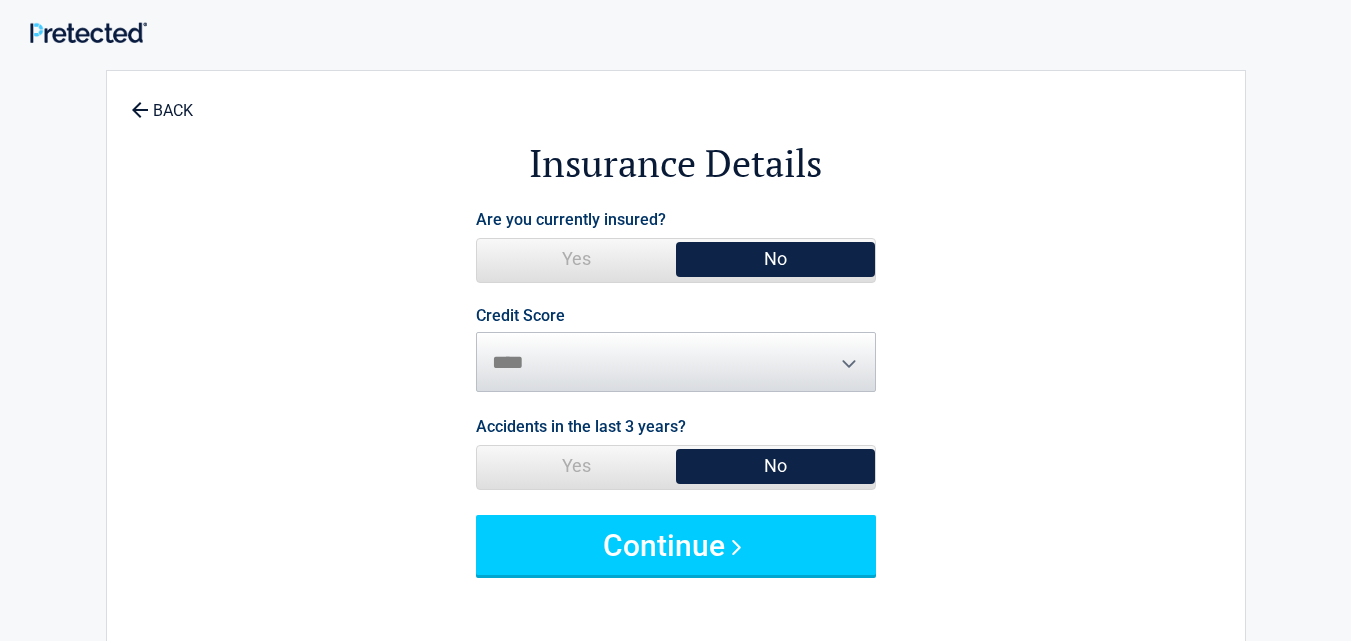 click on "**********" at bounding box center [676, 390] 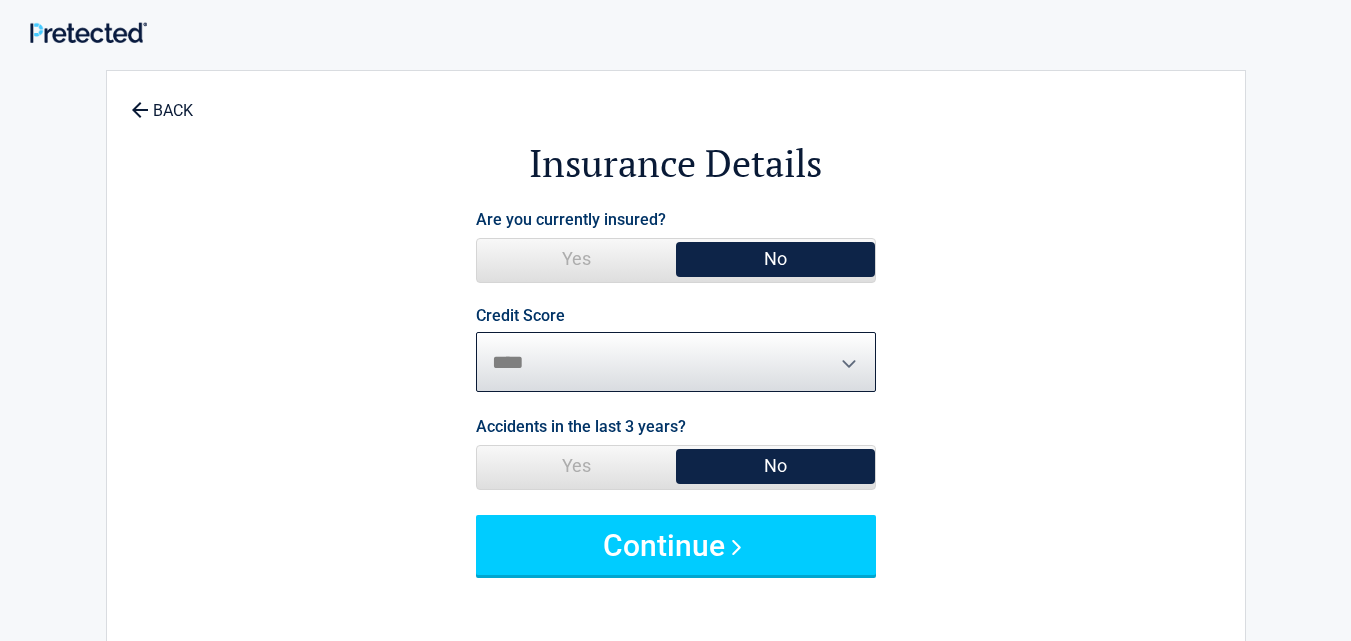 click on "*********
****
*******
****" at bounding box center (676, 362) 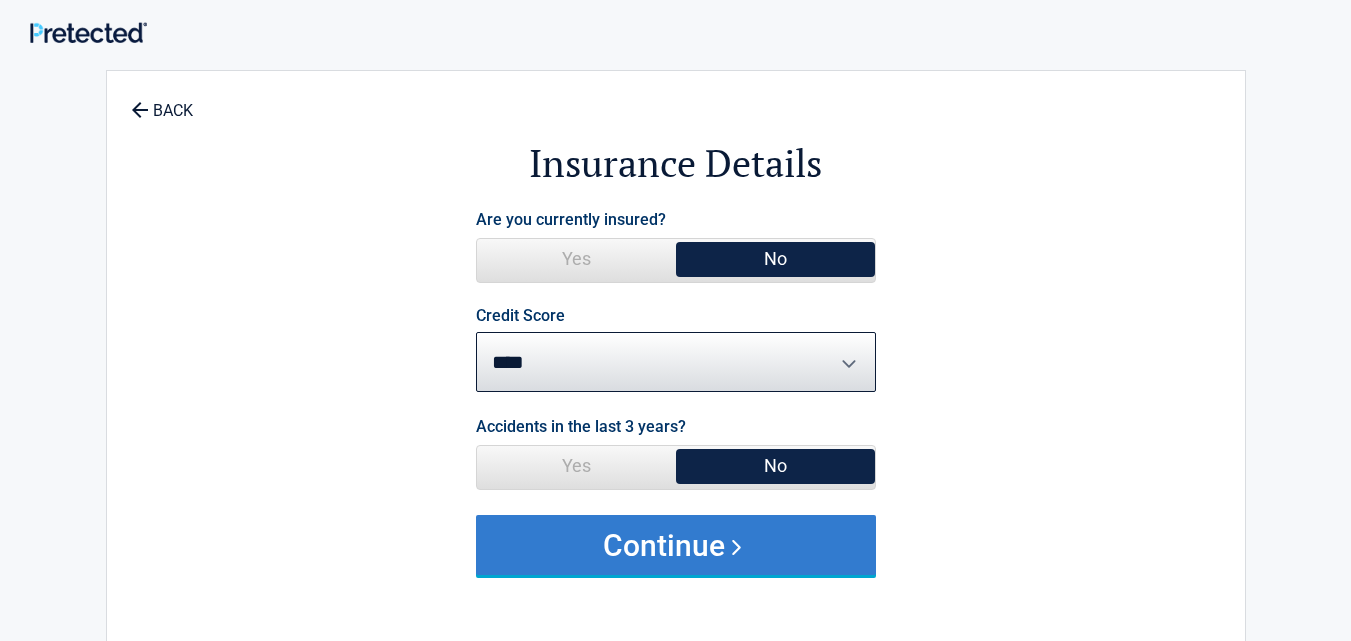 click on "Continue" at bounding box center (676, 545) 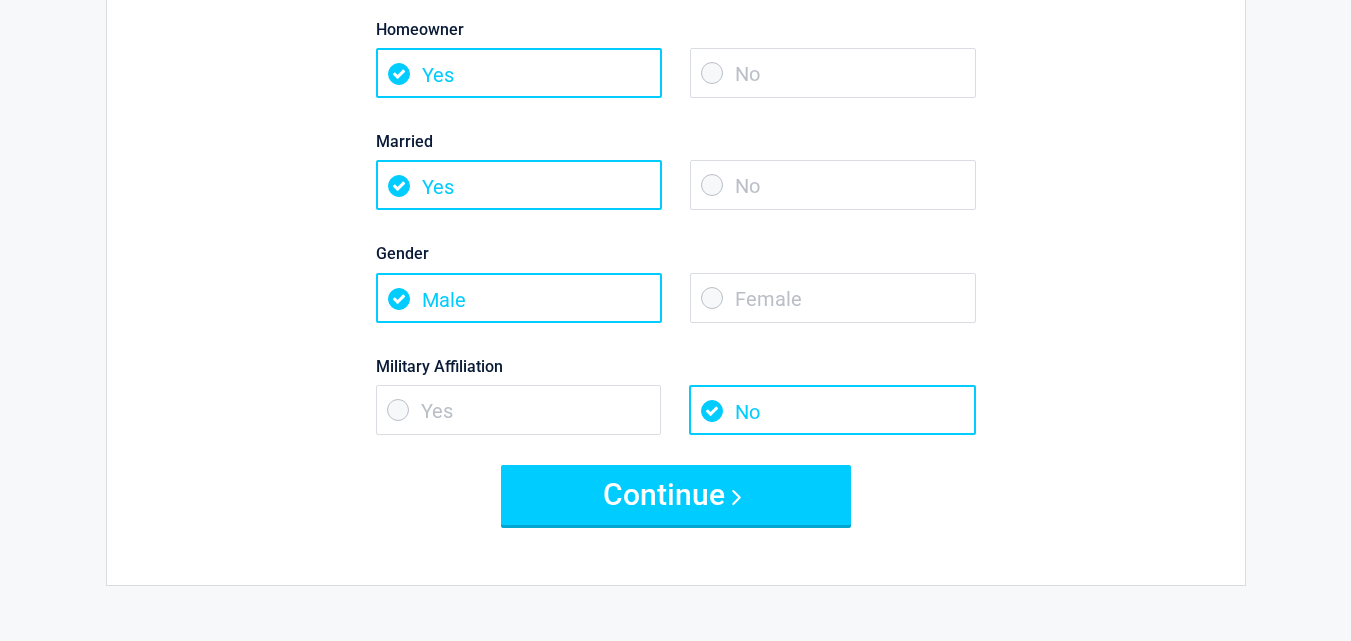 scroll, scrollTop: 253, scrollLeft: 0, axis: vertical 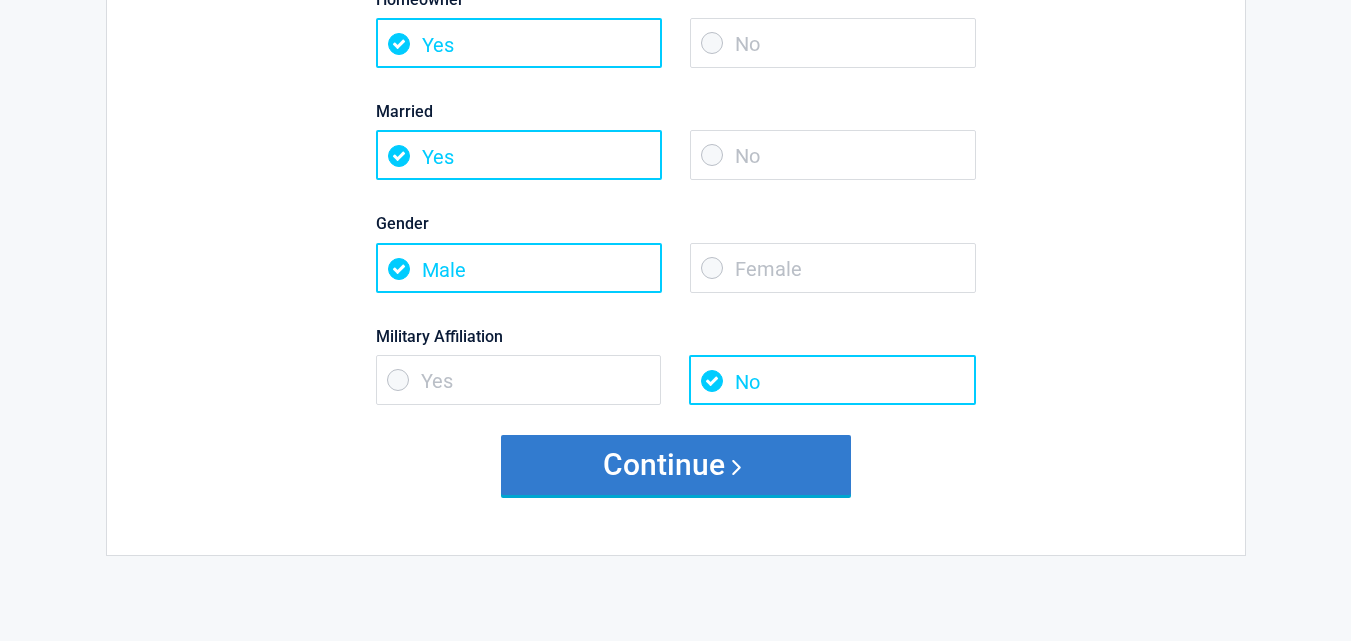 click on "Continue" at bounding box center [676, 465] 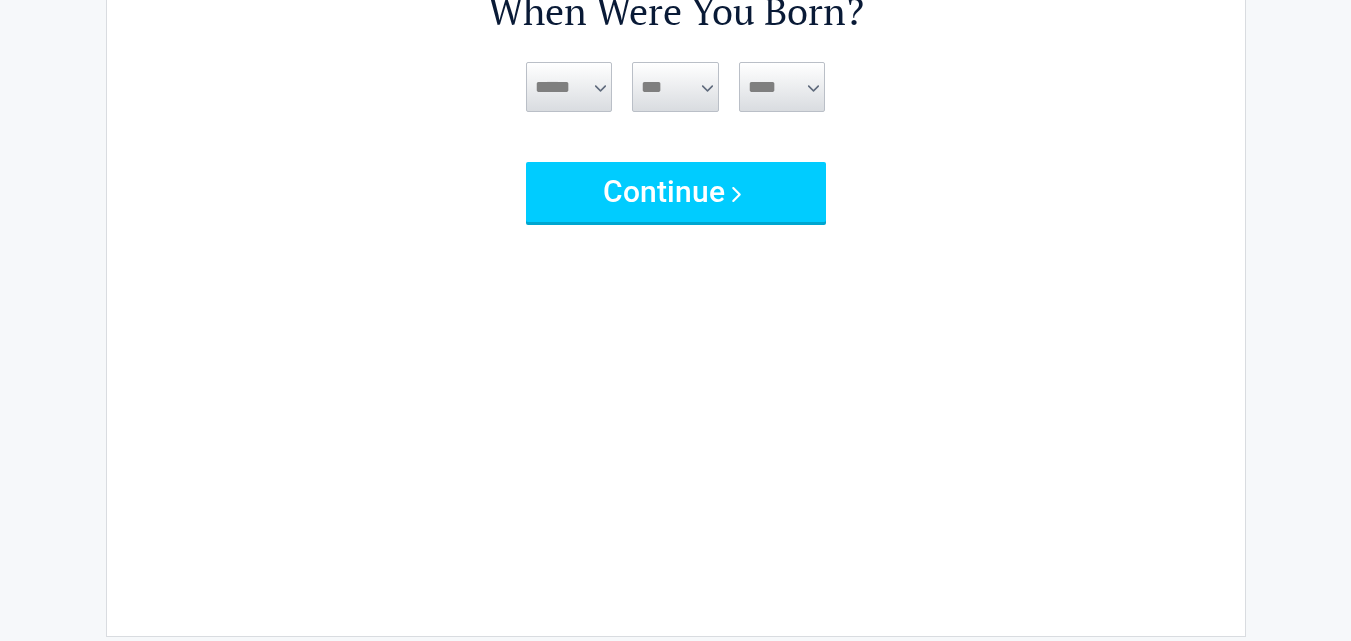 scroll, scrollTop: 0, scrollLeft: 0, axis: both 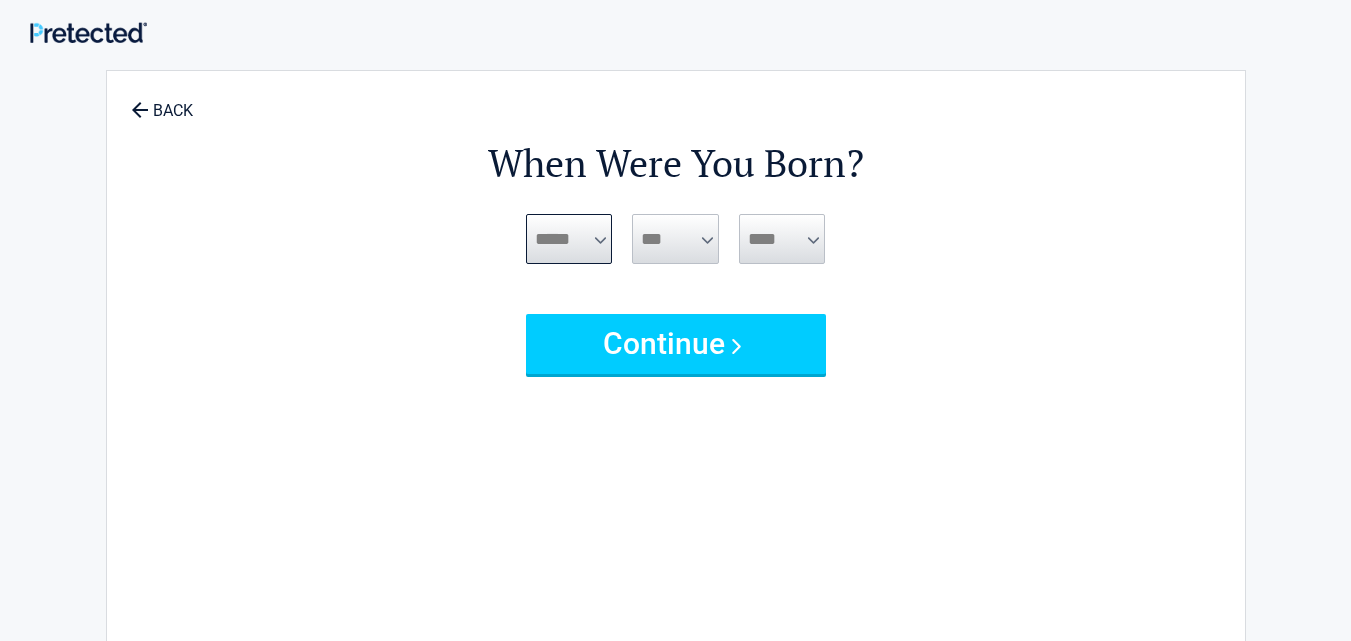 click on "*****
***
***
***
***
***
***
***
***
***
***
***
***" at bounding box center [569, 239] 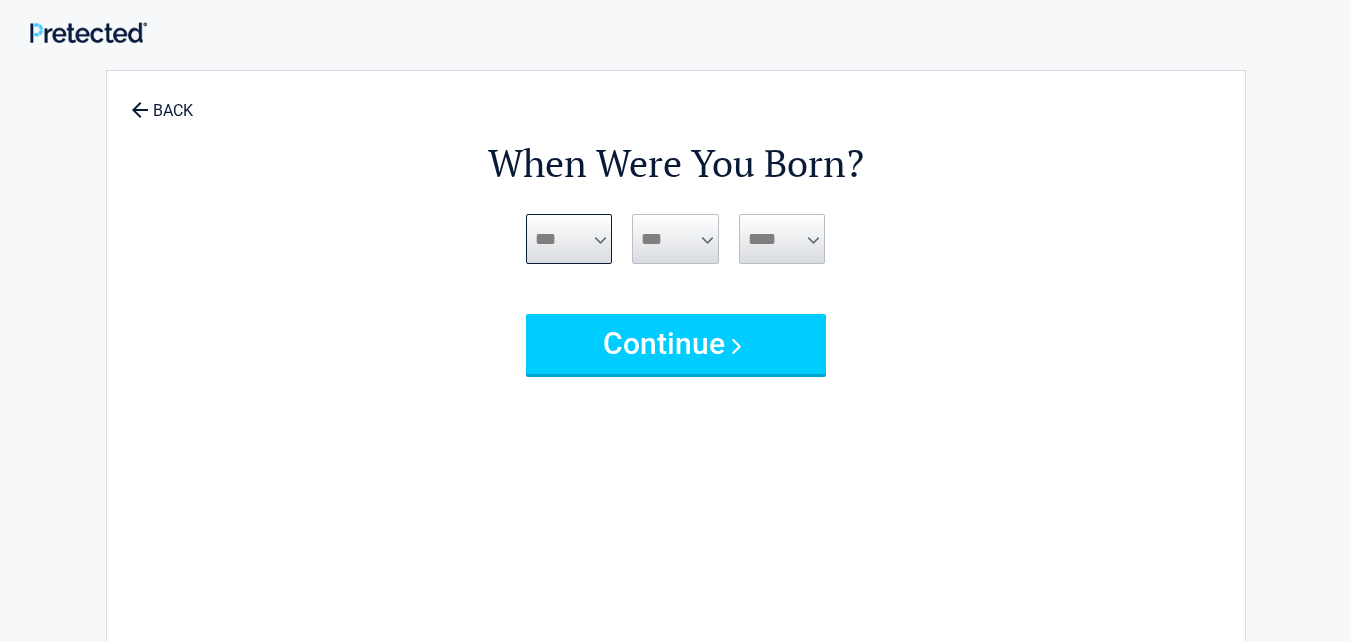 click on "*****
***
***
***
***
***
***
***
***
***
***
***
***" at bounding box center [569, 239] 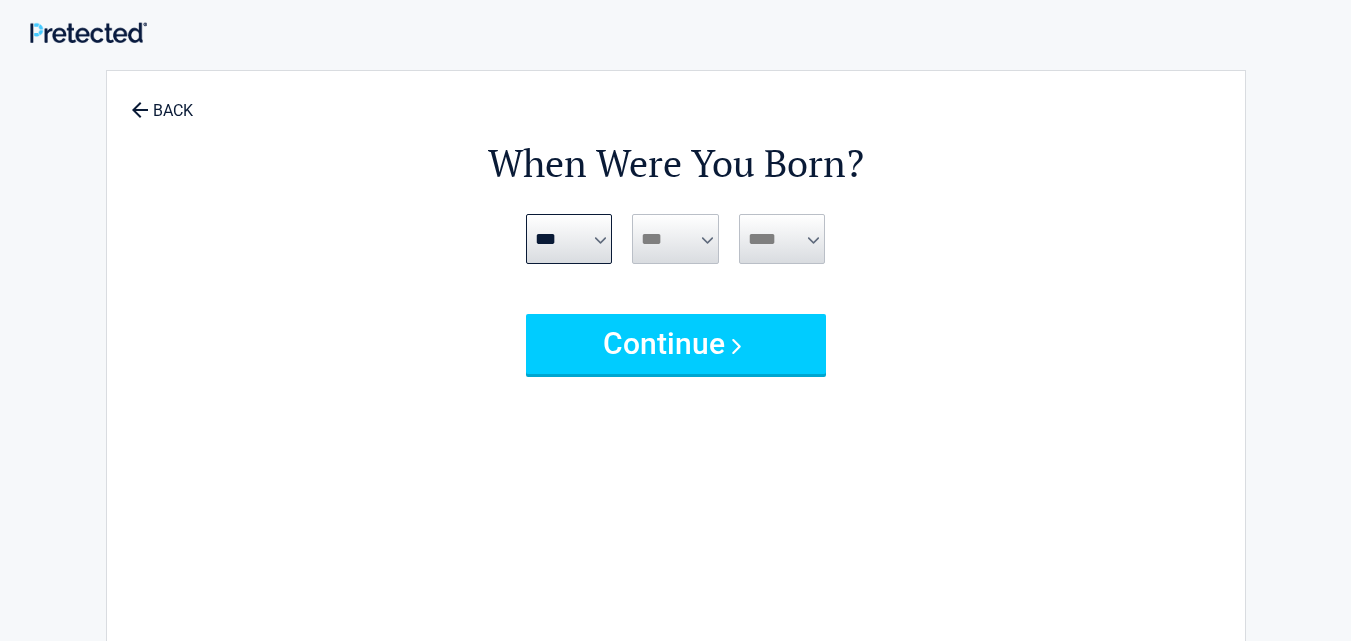 click on "*** * * * * * * * * * ** ** ** ** ** ** ** ** ** ** ** ** ** ** ** ** ** ** ** ** ** **" at bounding box center [675, 239] 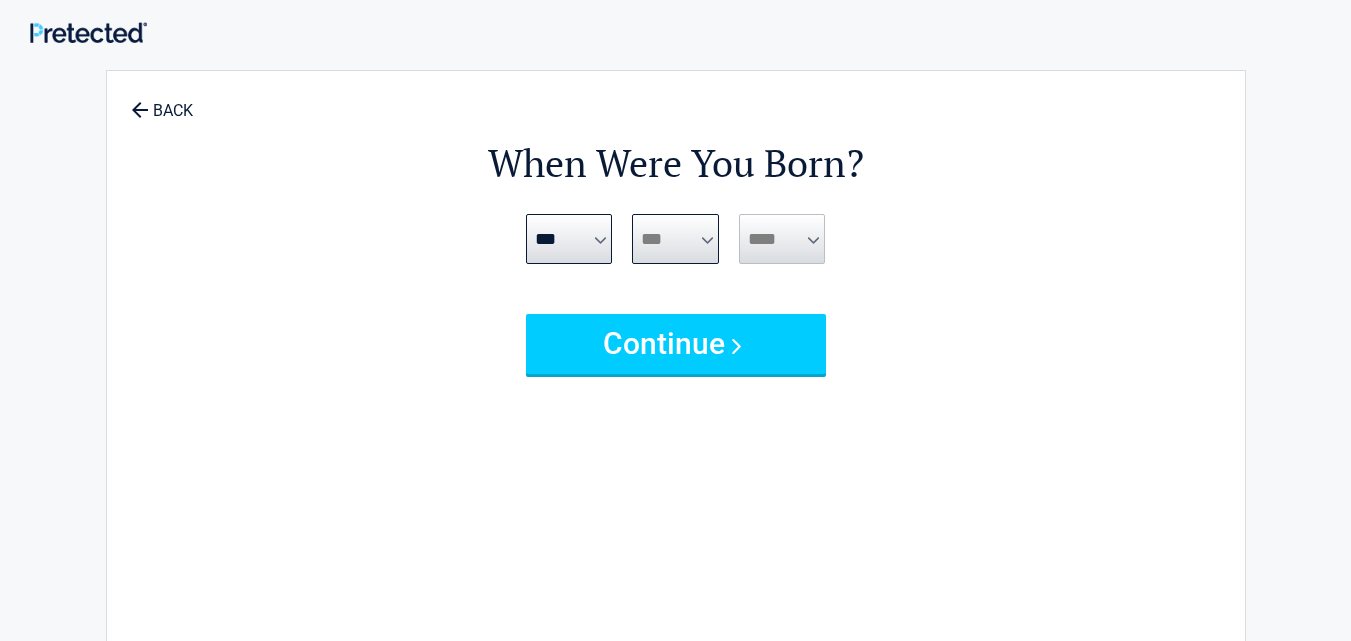 click on "*** * * * * * * * * * ** ** ** ** ** ** ** ** ** ** ** ** ** ** ** ** ** ** ** ** ** **" at bounding box center (675, 239) 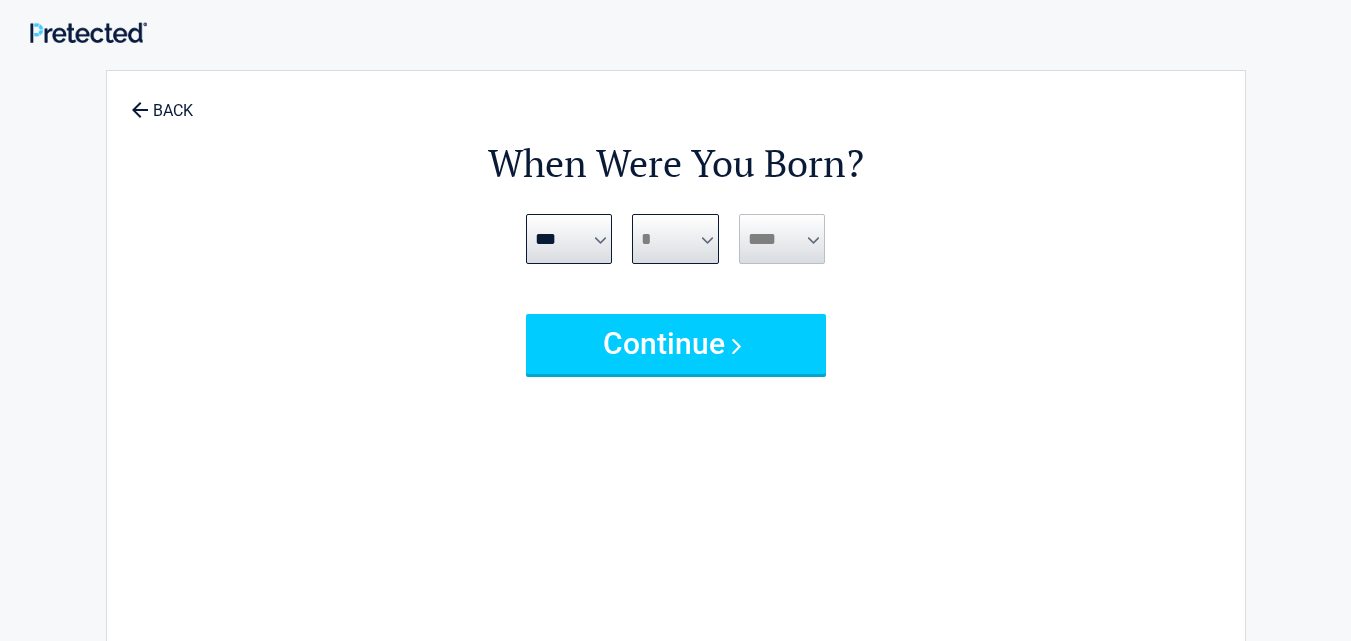 click on "*** * * * * * * * * * ** ** ** ** ** ** ** ** ** ** ** ** ** ** ** ** ** ** ** ** ** **" at bounding box center (675, 239) 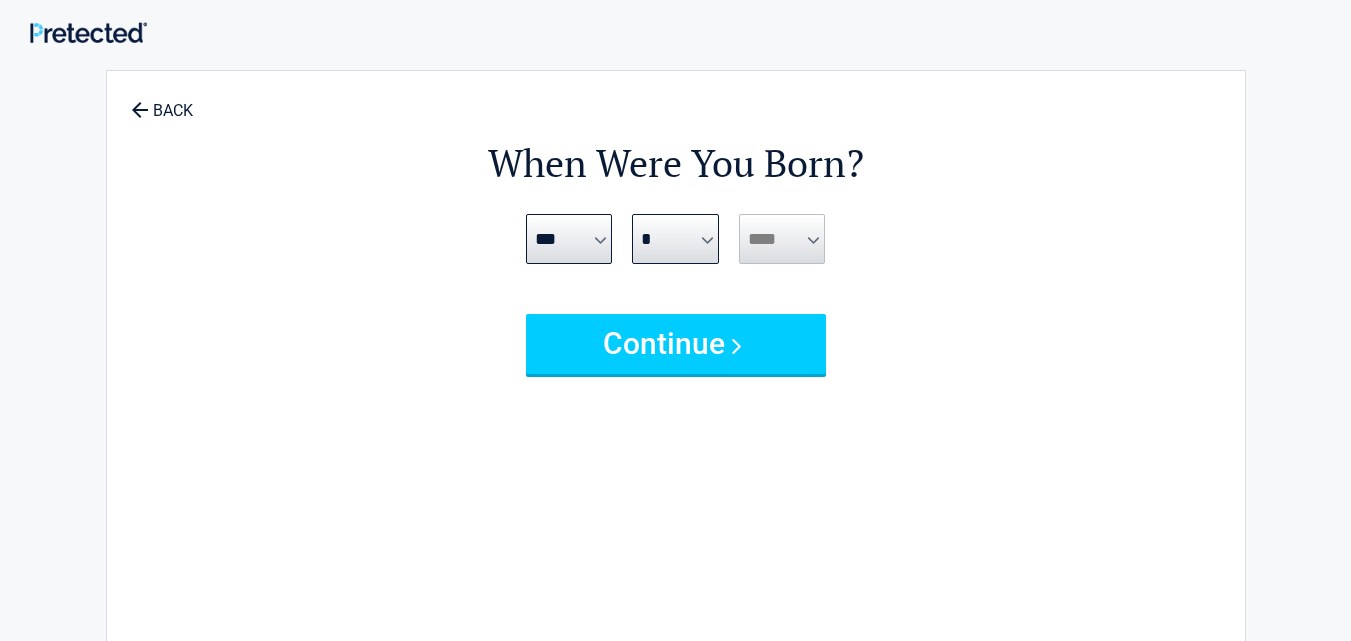 click on "****
****
****
****
****
****
****
****
****
****
****
****
****
****
****
****
****
****
****
****
****
****
****
****
****
****
****
****
****
****
****
****
****
****
****
****
****
****
****
****
****
****
****
****
****
****
****
****
****
****
****
****
****
****
****
****
****
****
****
****
****
****
**** ****" at bounding box center [782, 239] 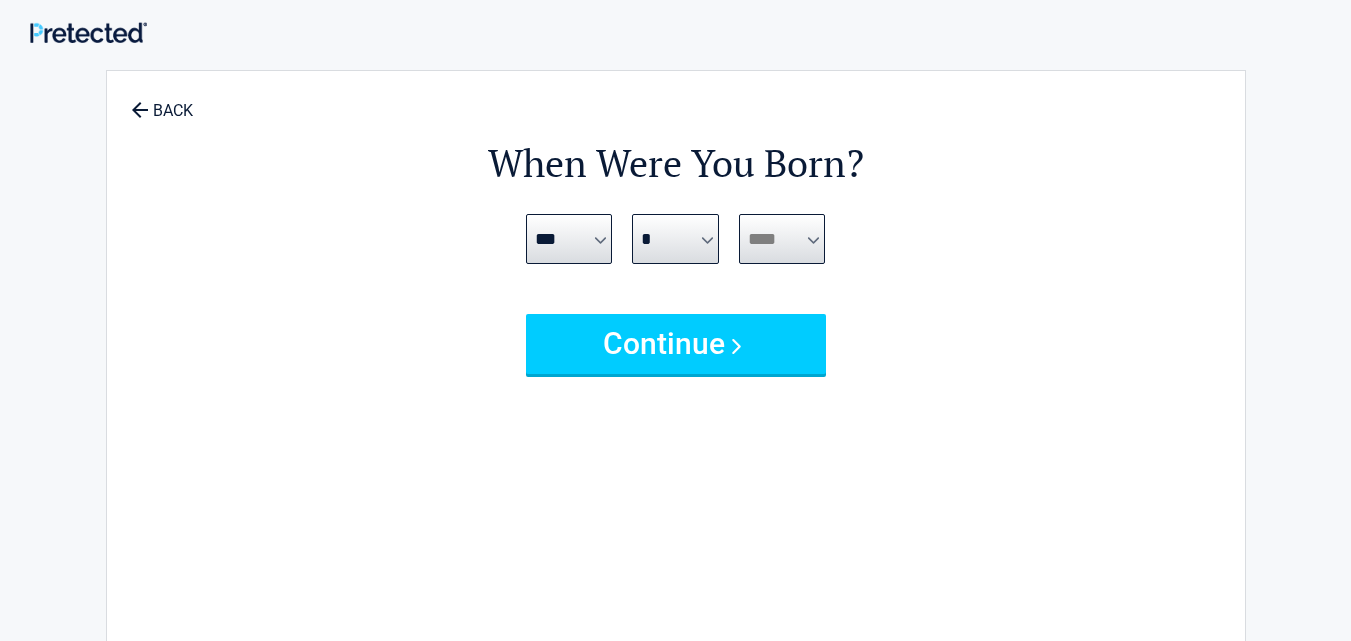 click on "****
****
****
****
****
****
****
****
****
****
****
****
****
****
****
****
****
****
****
****
****
****
****
****
****
****
****
****
****
****
****
****
****
****
****
****
****
****
****
****
****
****
****
****
****
****
****
****
****
****
****
****
****
****
****
****
****
****
****
****
****
****
****
****" at bounding box center (782, 239) 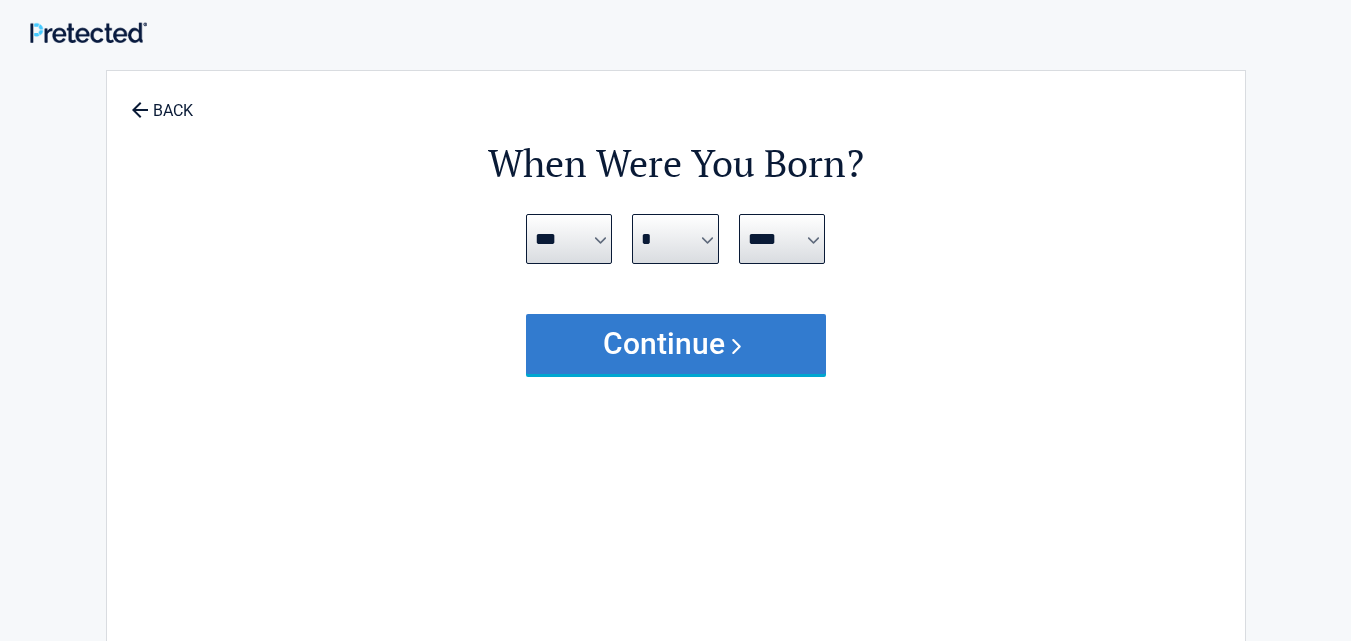 click on "Continue" at bounding box center [676, 344] 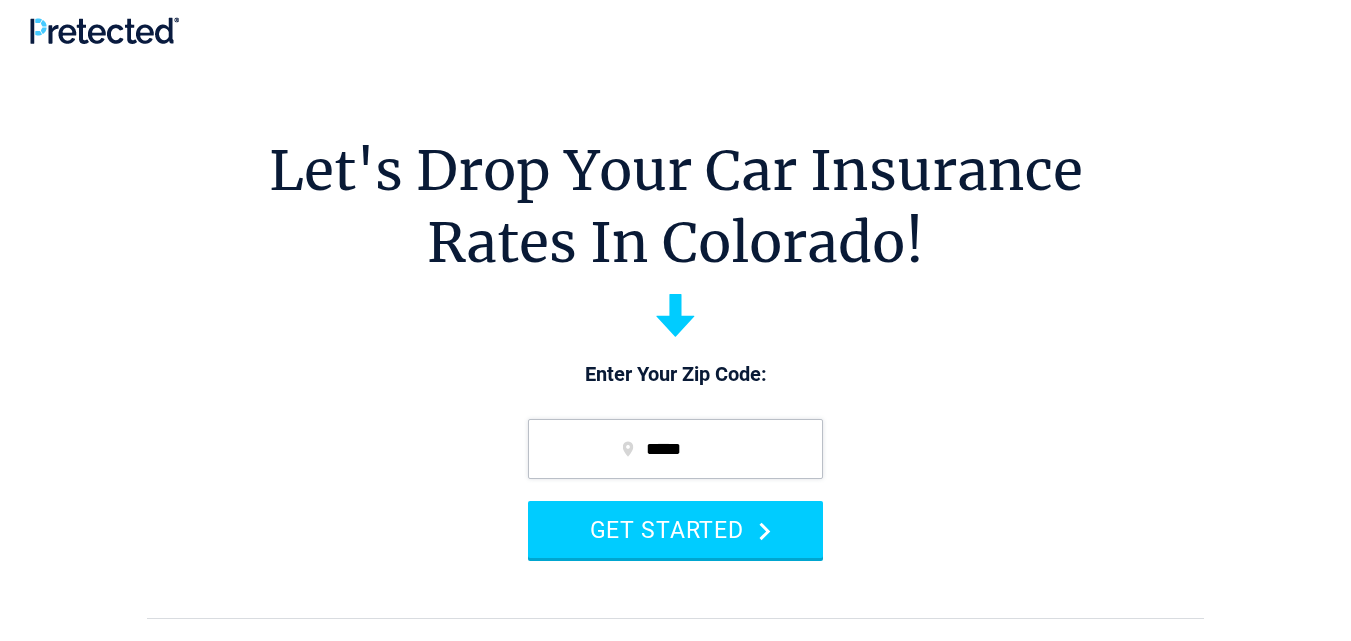 scroll, scrollTop: 0, scrollLeft: 0, axis: both 